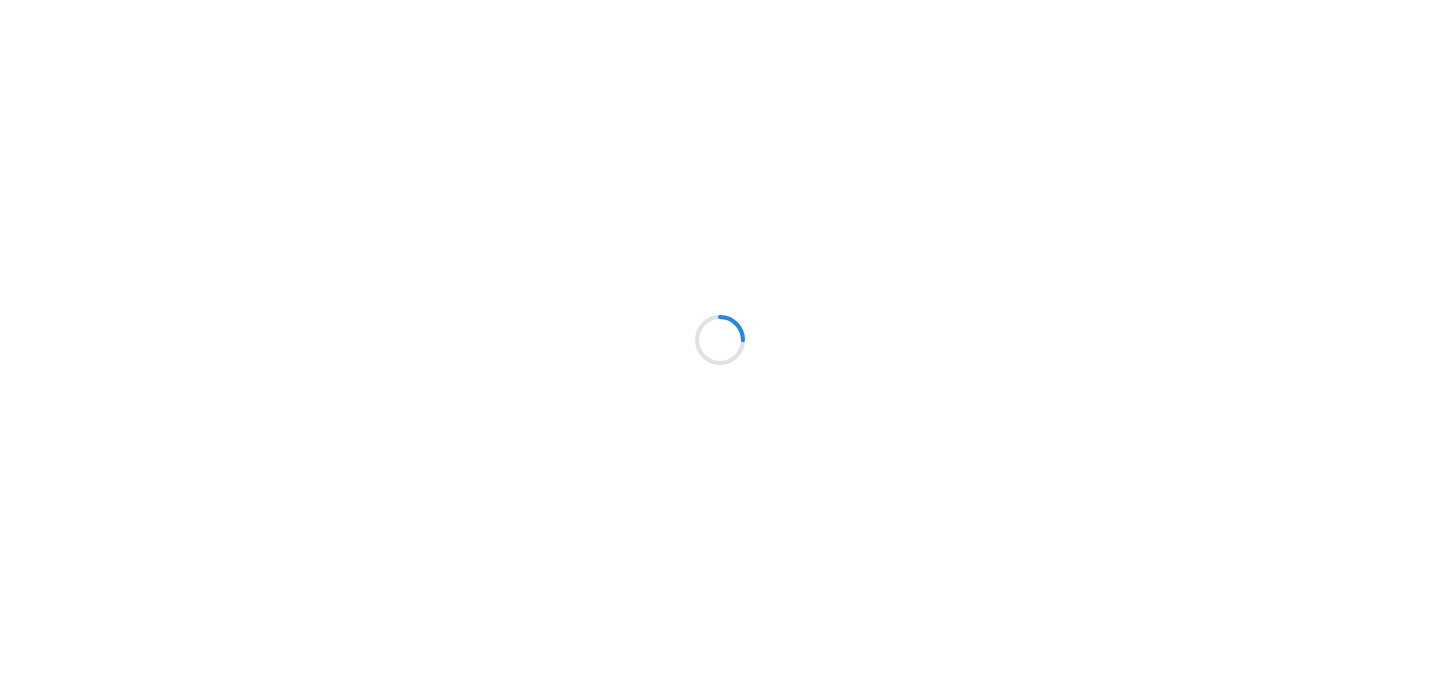 scroll, scrollTop: 0, scrollLeft: 0, axis: both 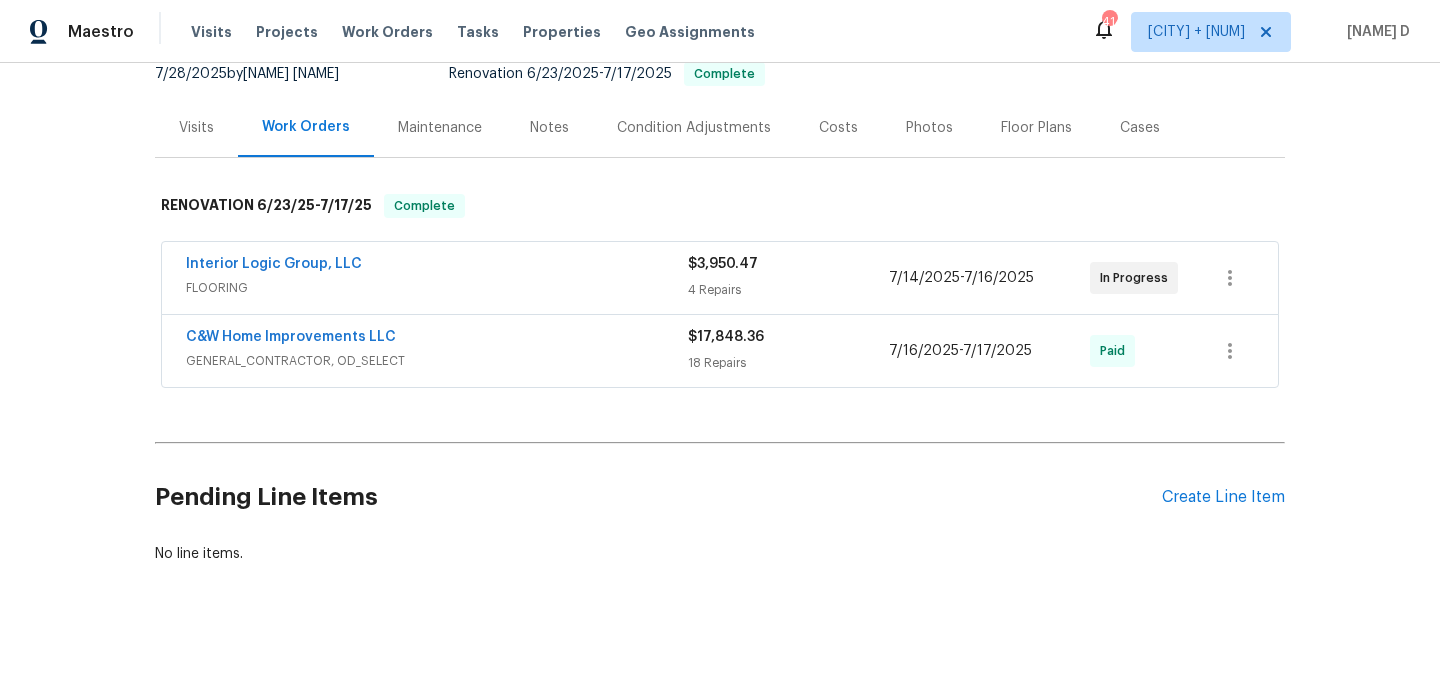 click on "FLOORING" at bounding box center [437, 288] 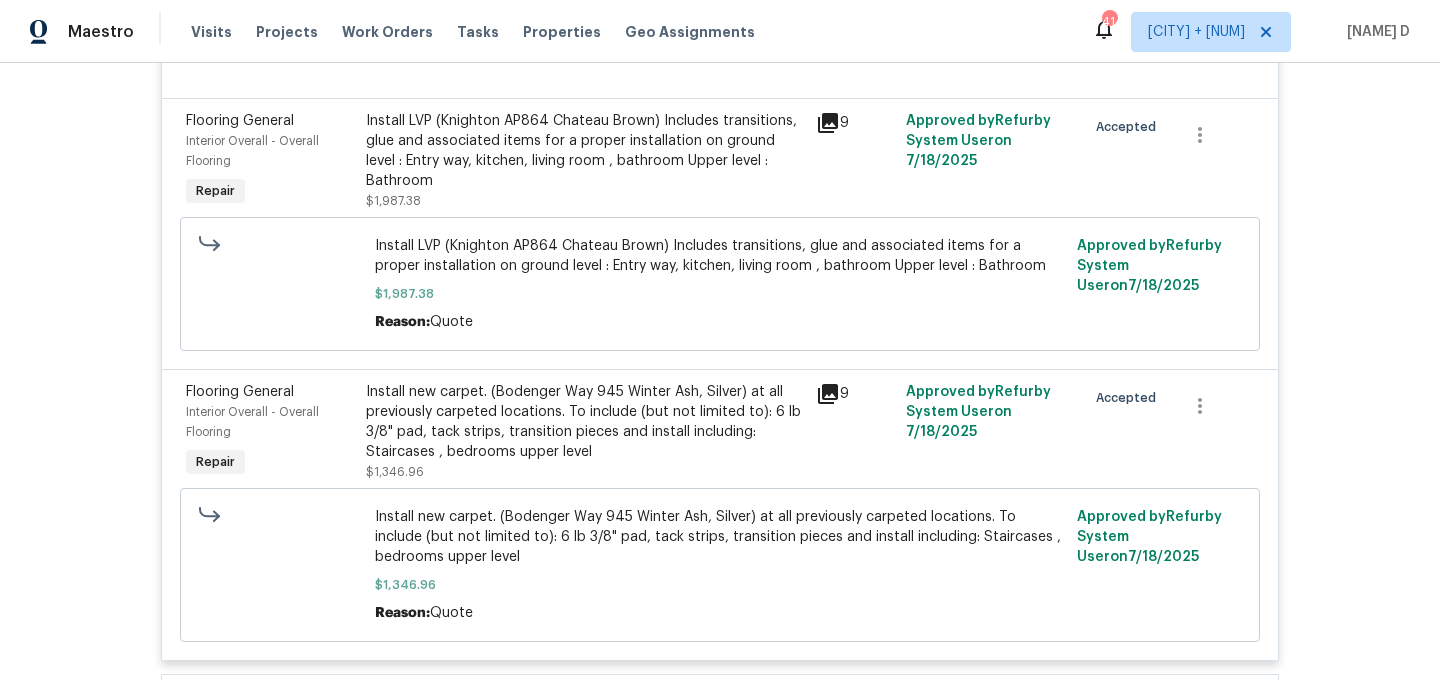 scroll, scrollTop: 1134, scrollLeft: 0, axis: vertical 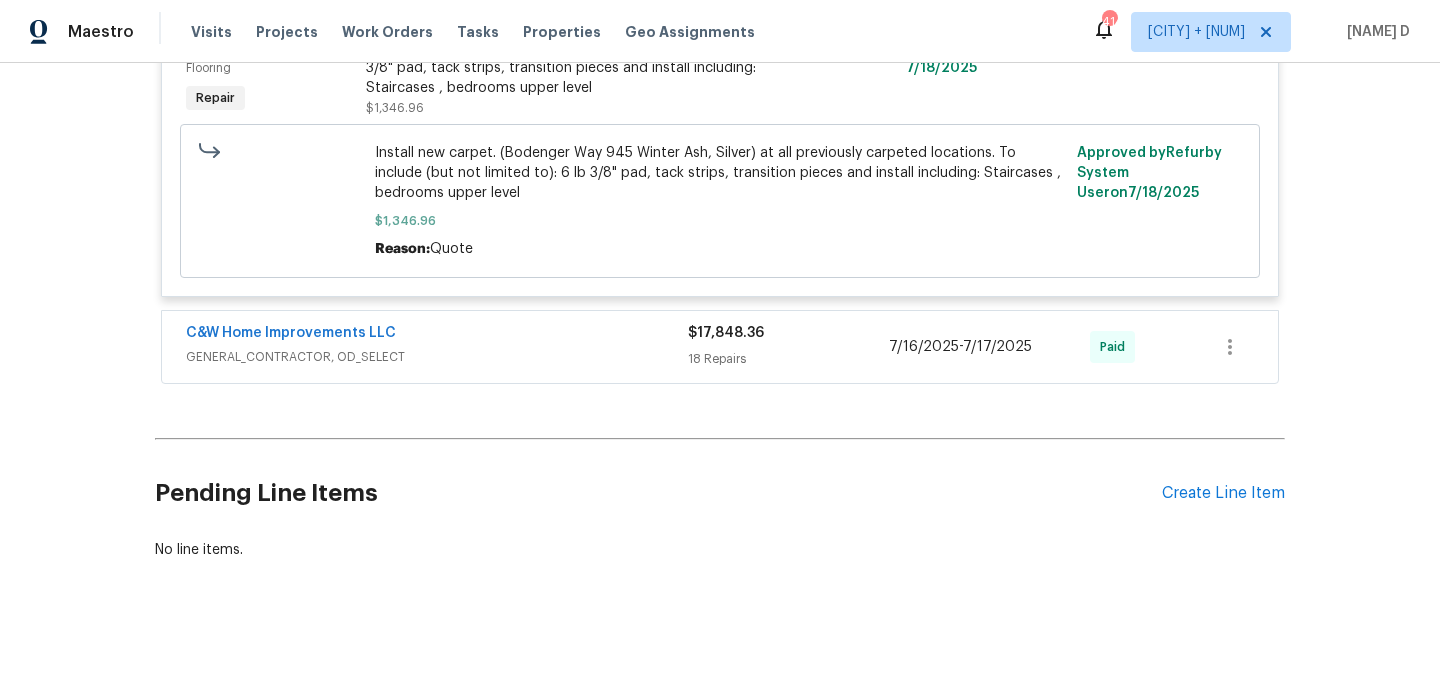 click on "GENERAL_CONTRACTOR, OD_SELECT" at bounding box center [437, 357] 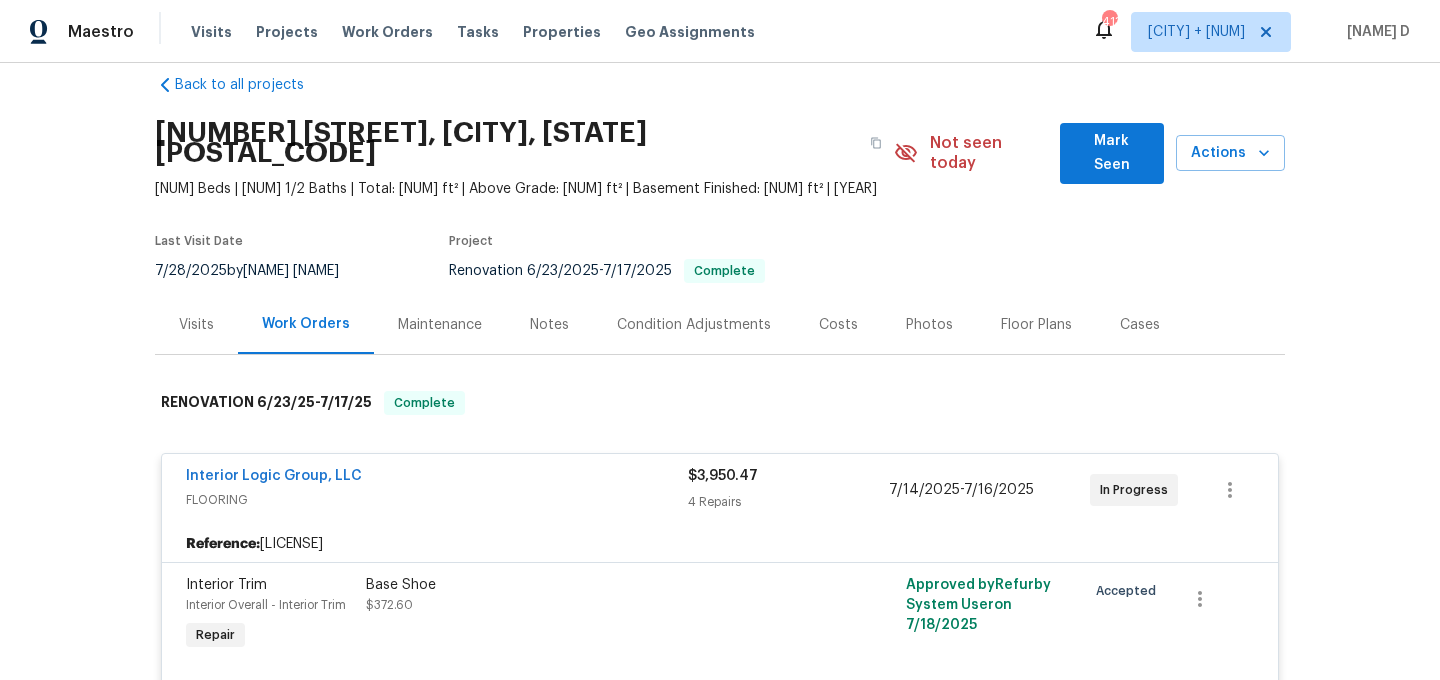 scroll, scrollTop: 0, scrollLeft: 0, axis: both 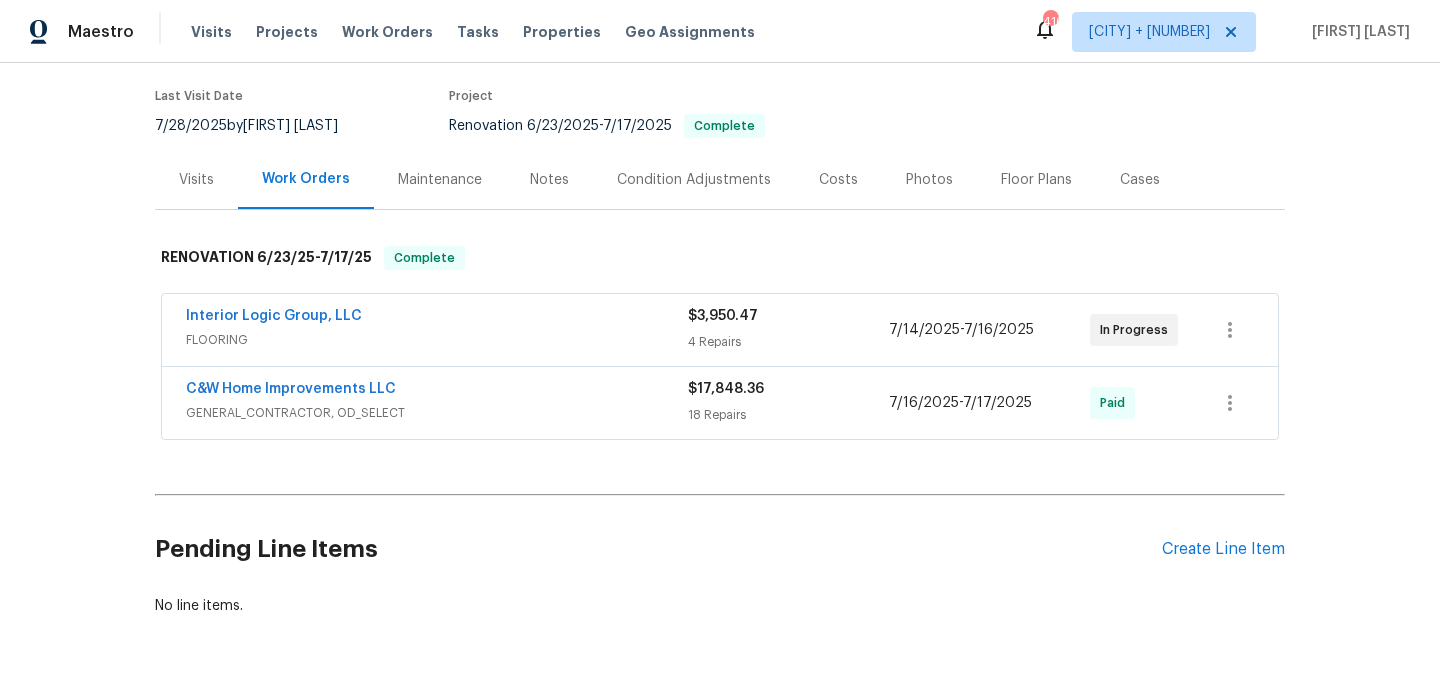 click on "FLOORING" at bounding box center [437, 340] 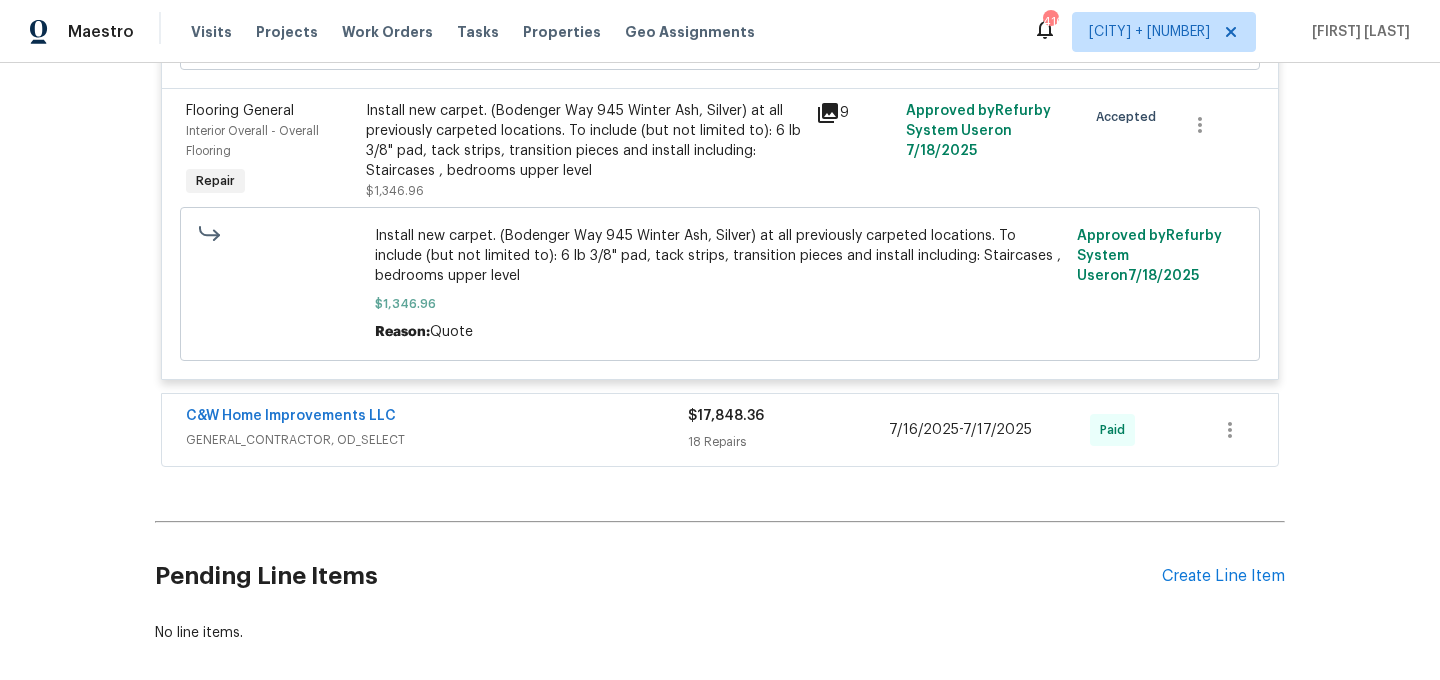 scroll, scrollTop: 1134, scrollLeft: 0, axis: vertical 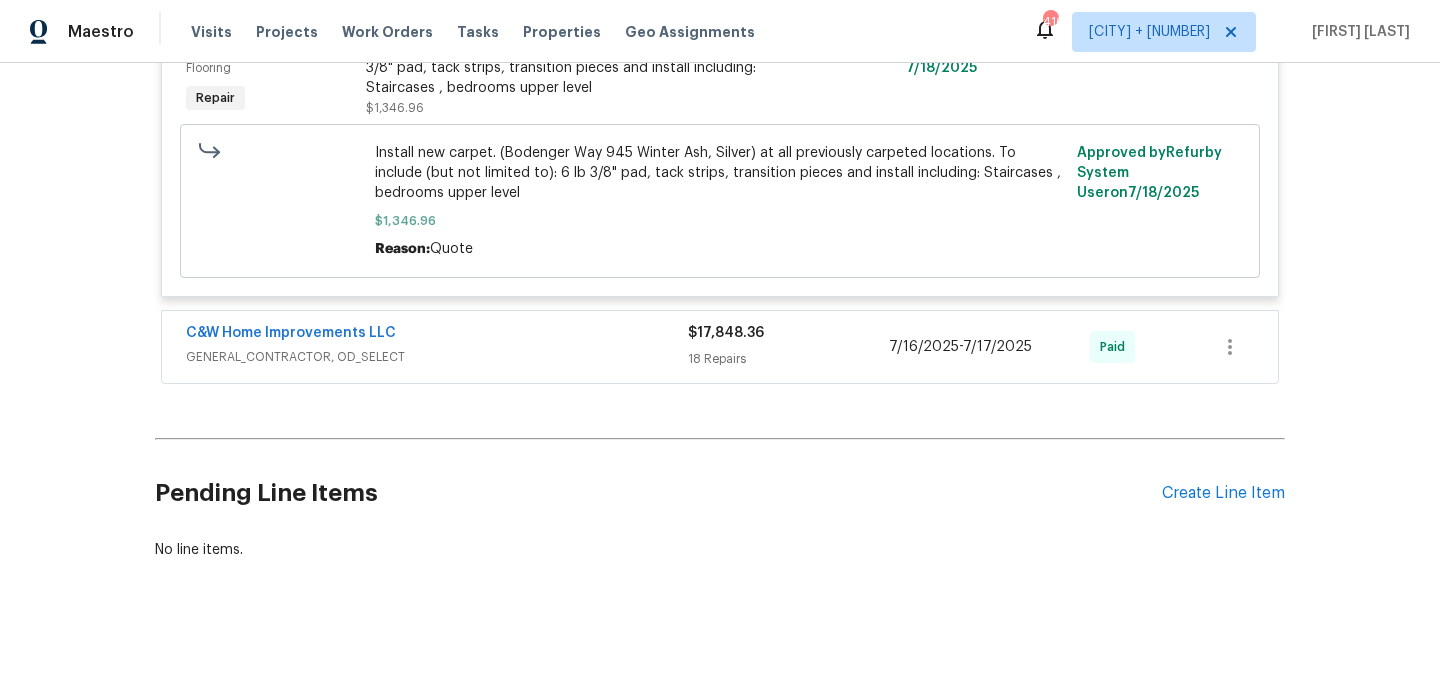 click on "GENERAL_CONTRACTOR, OD_SELECT" at bounding box center (437, 357) 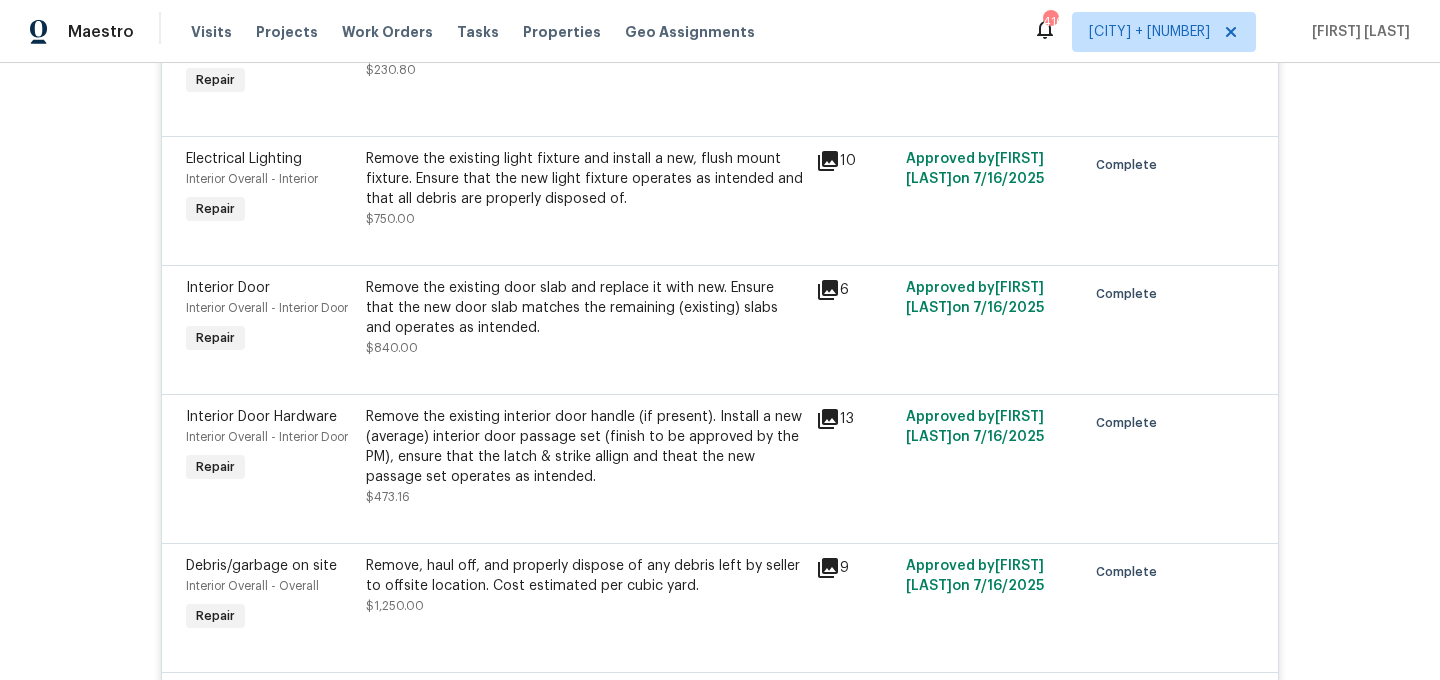 scroll, scrollTop: 2568, scrollLeft: 0, axis: vertical 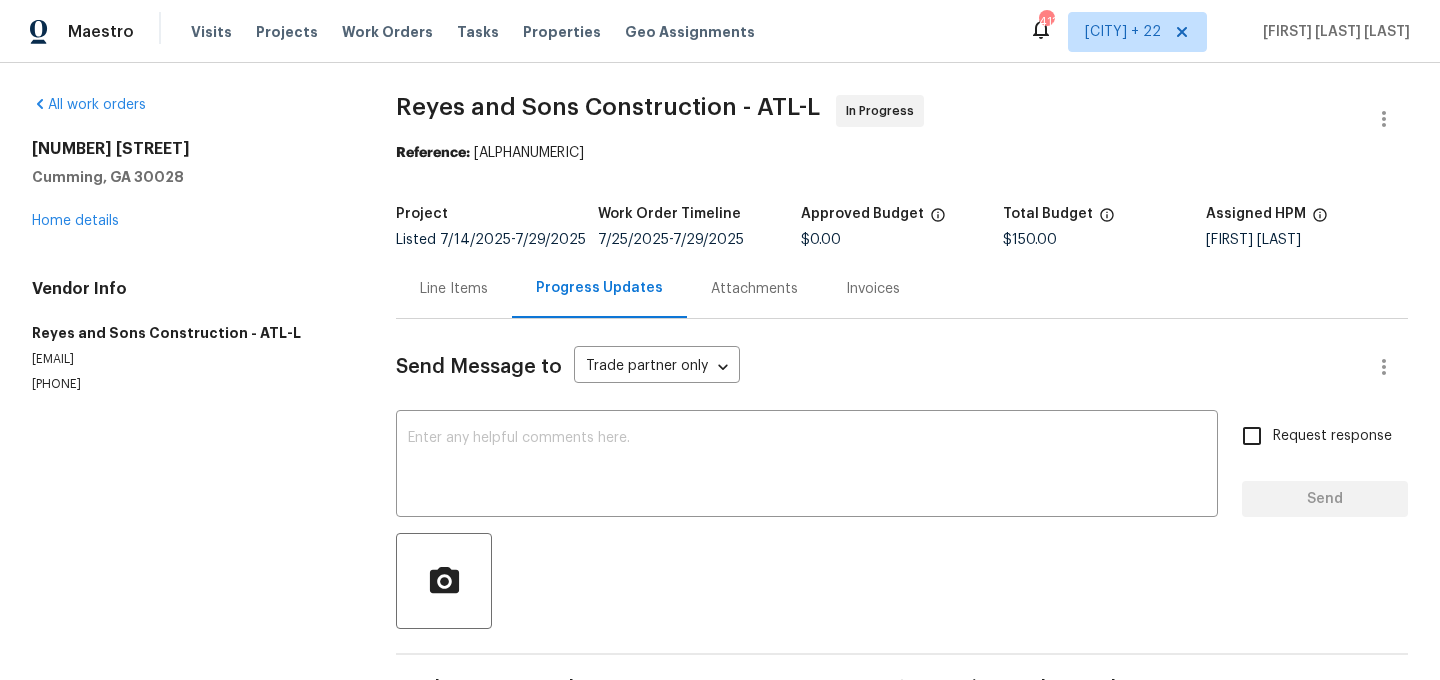 click on "Line Items" at bounding box center (454, 288) 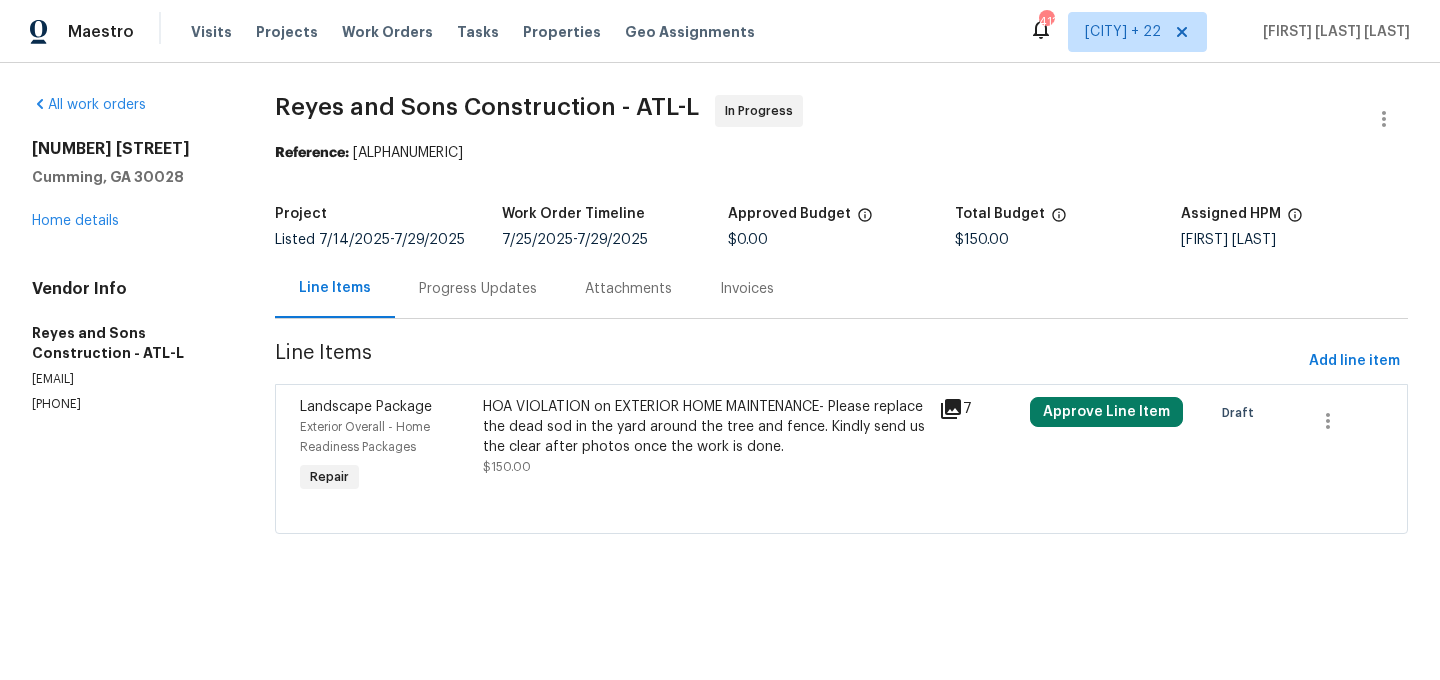 click on "Progress Updates" at bounding box center [478, 289] 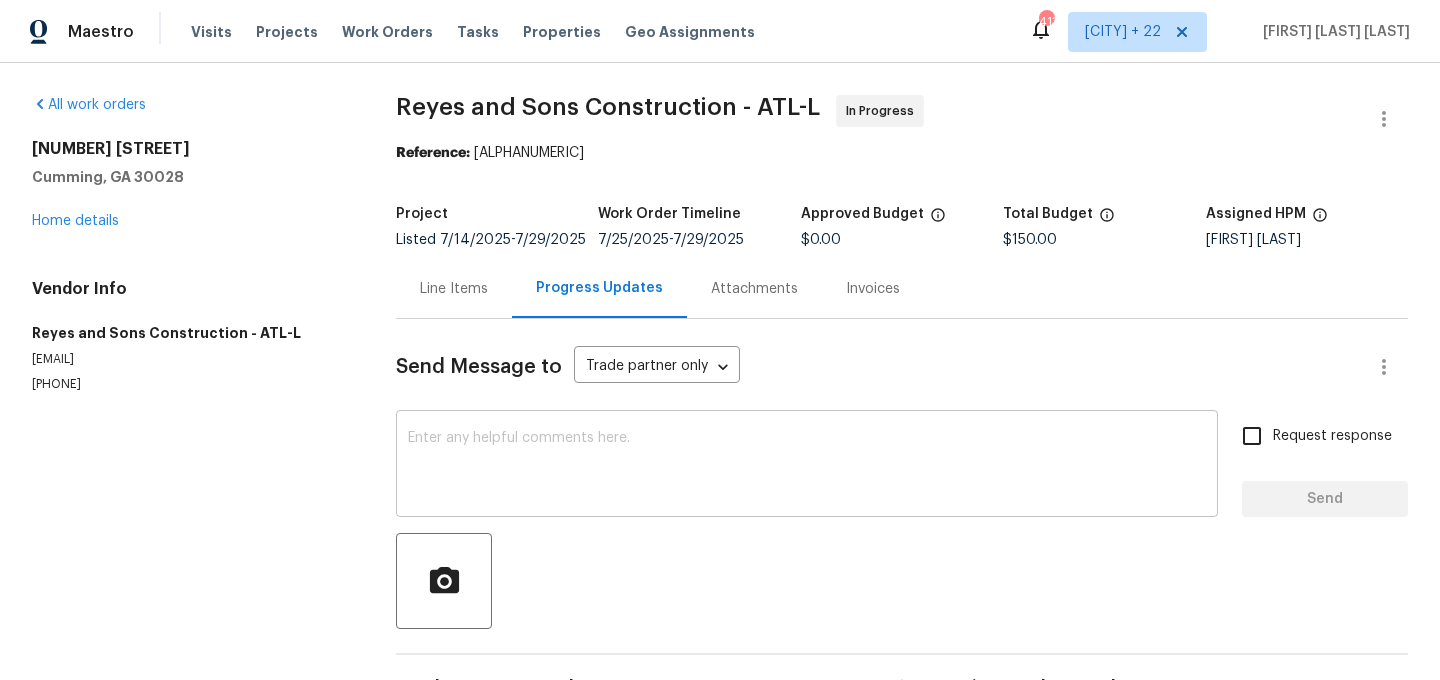click at bounding box center [807, 466] 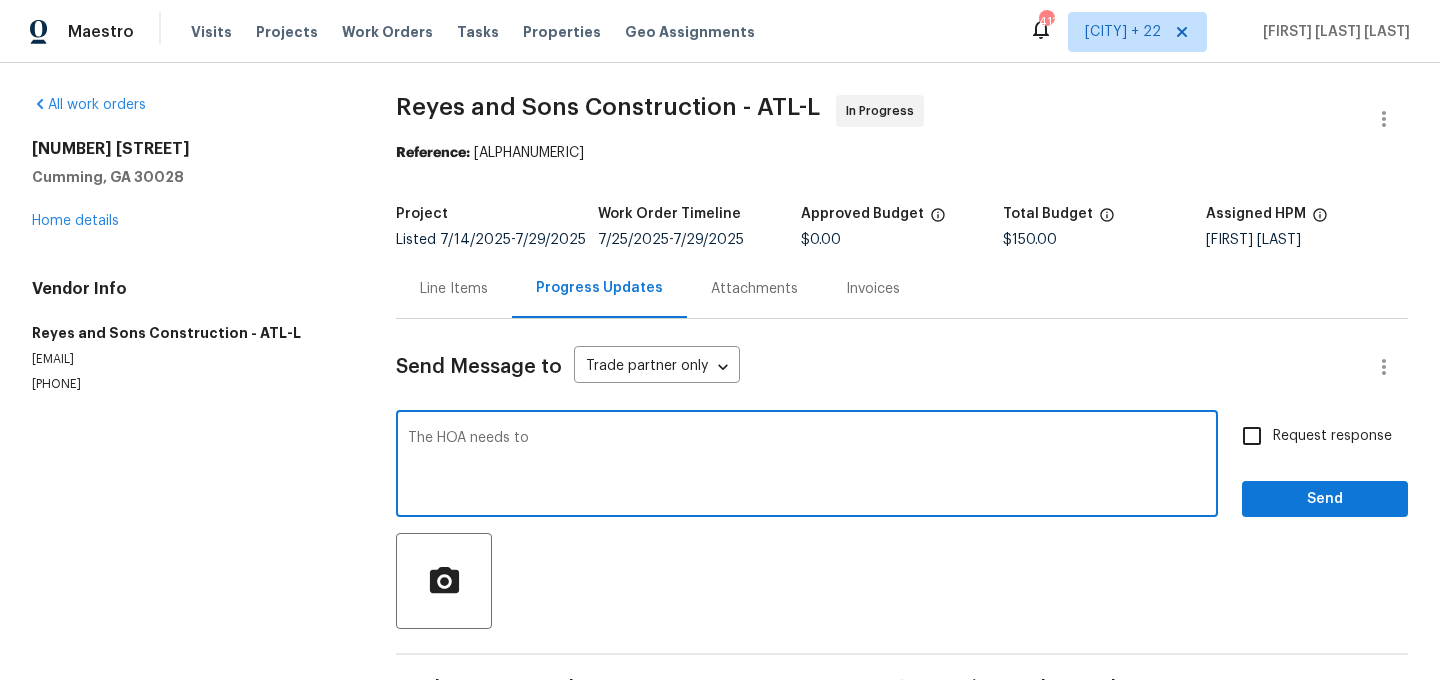 type on "The HOA needs to" 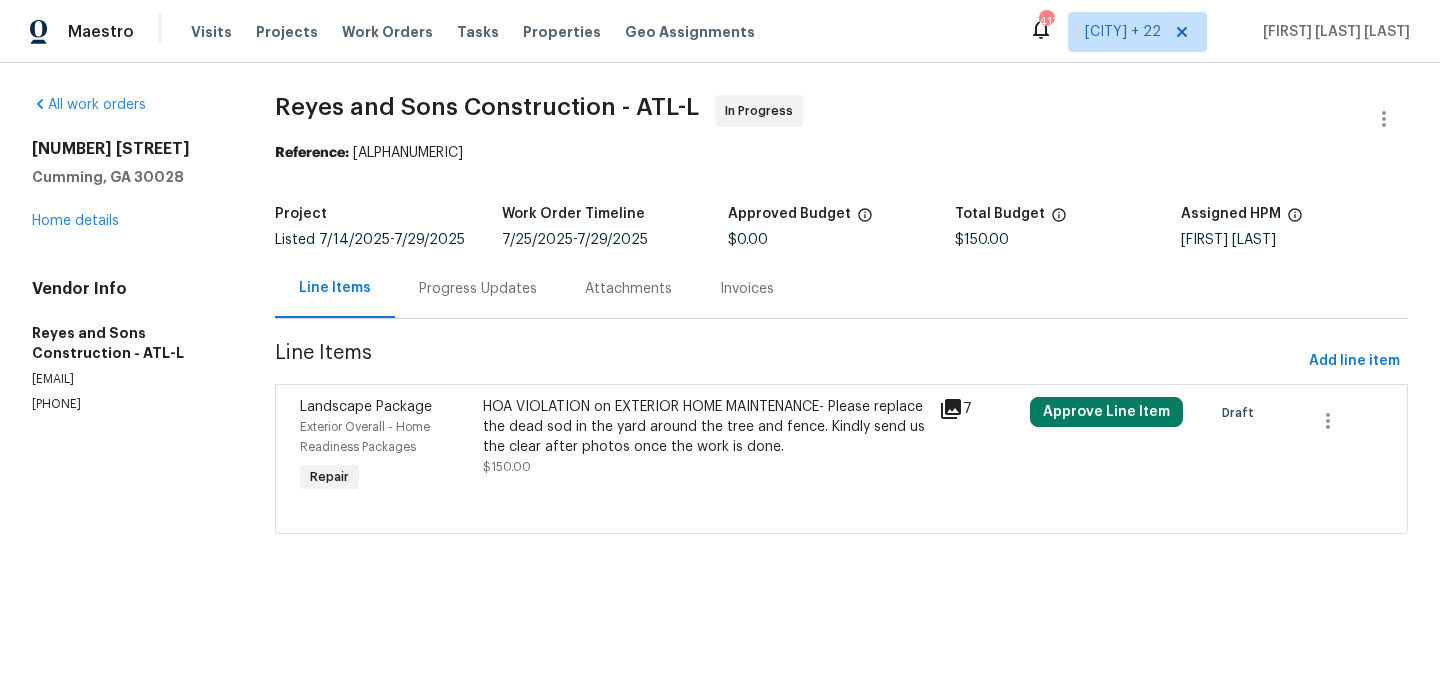 click on "HOA VIOLATION on EXTERIOR HOME MAINTENANCE- Please replace the dead sod in the yard around the tree and fence. Kindly send us the clear after photos once the work is done." at bounding box center [705, 427] 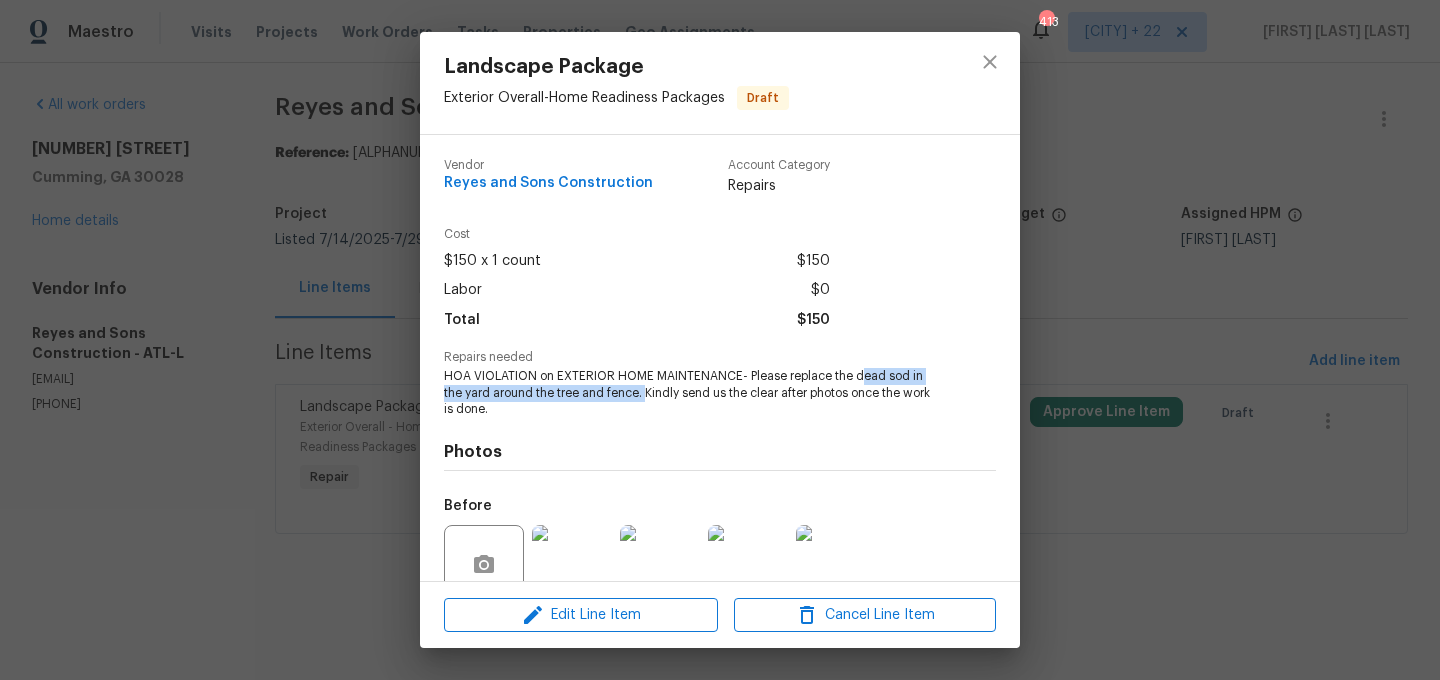 drag, startPoint x: 856, startPoint y: 377, endPoint x: 622, endPoint y: 392, distance: 234.48027 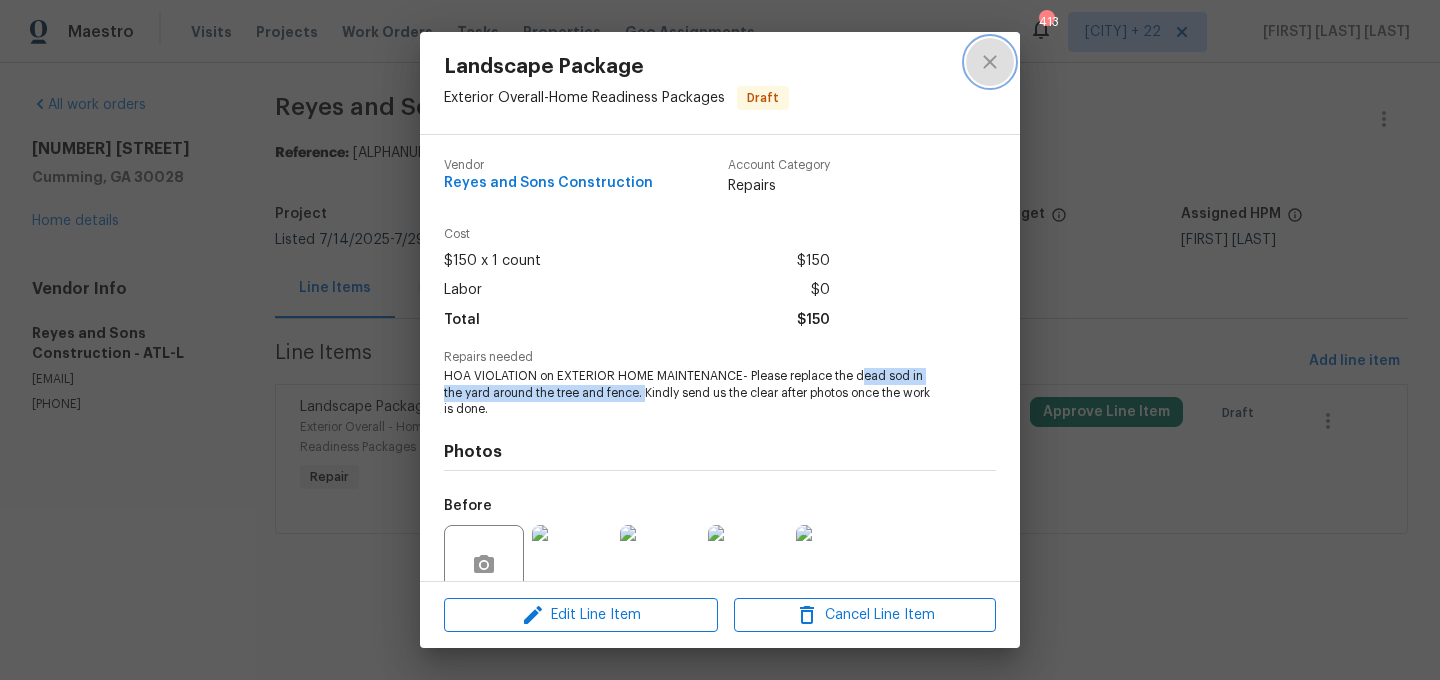 click 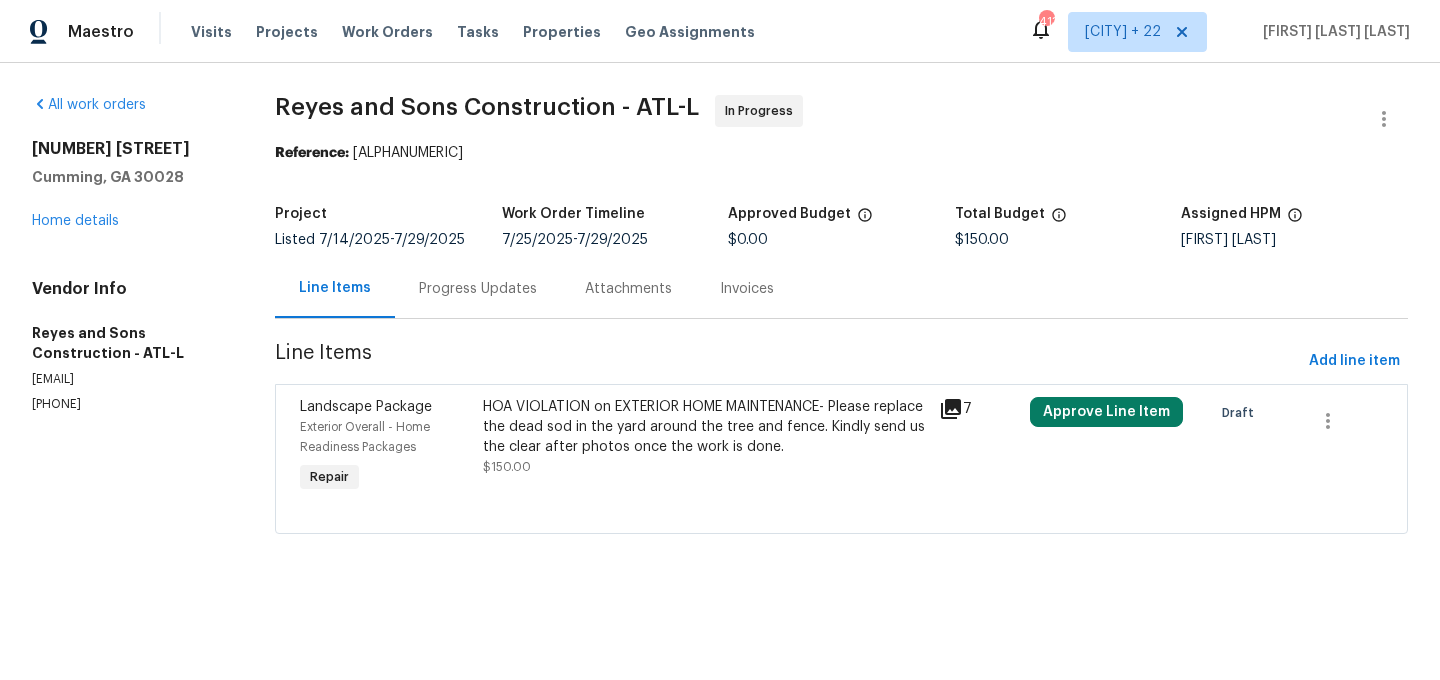 click on "Progress Updates" at bounding box center (478, 289) 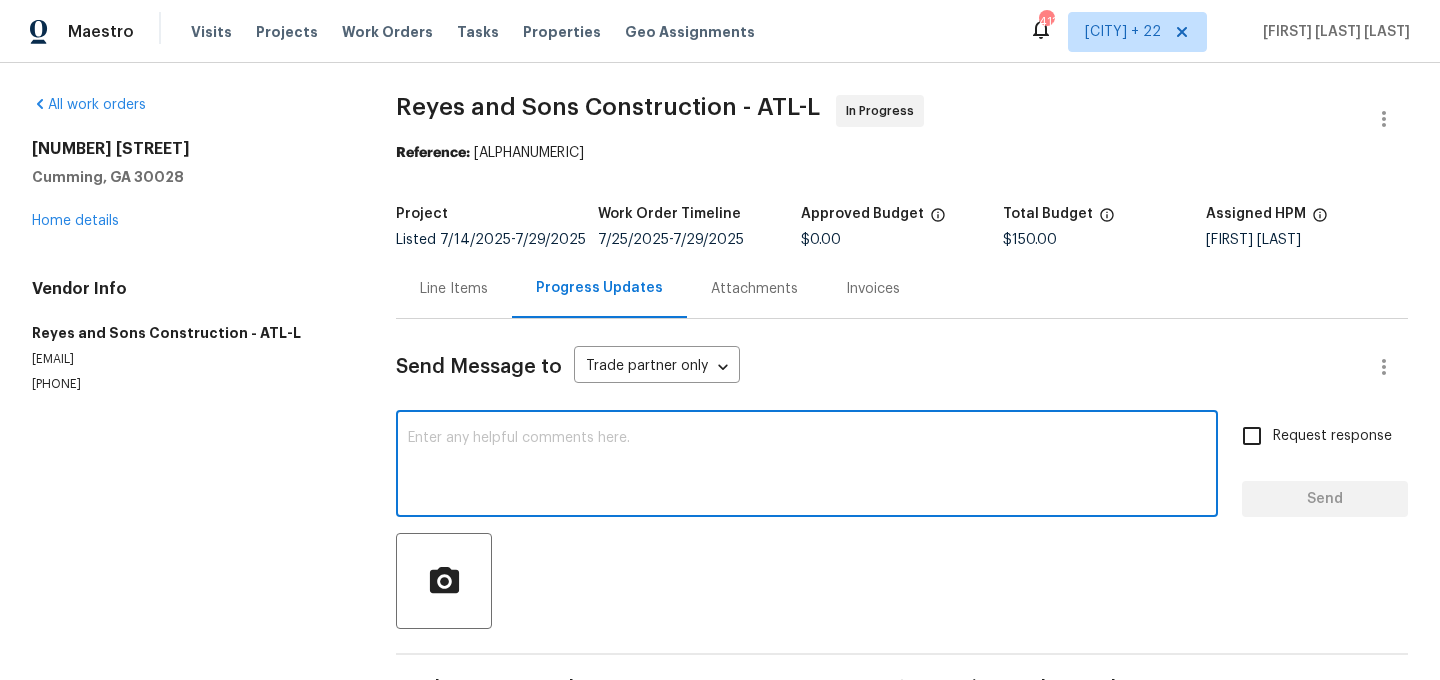 click at bounding box center [807, 466] 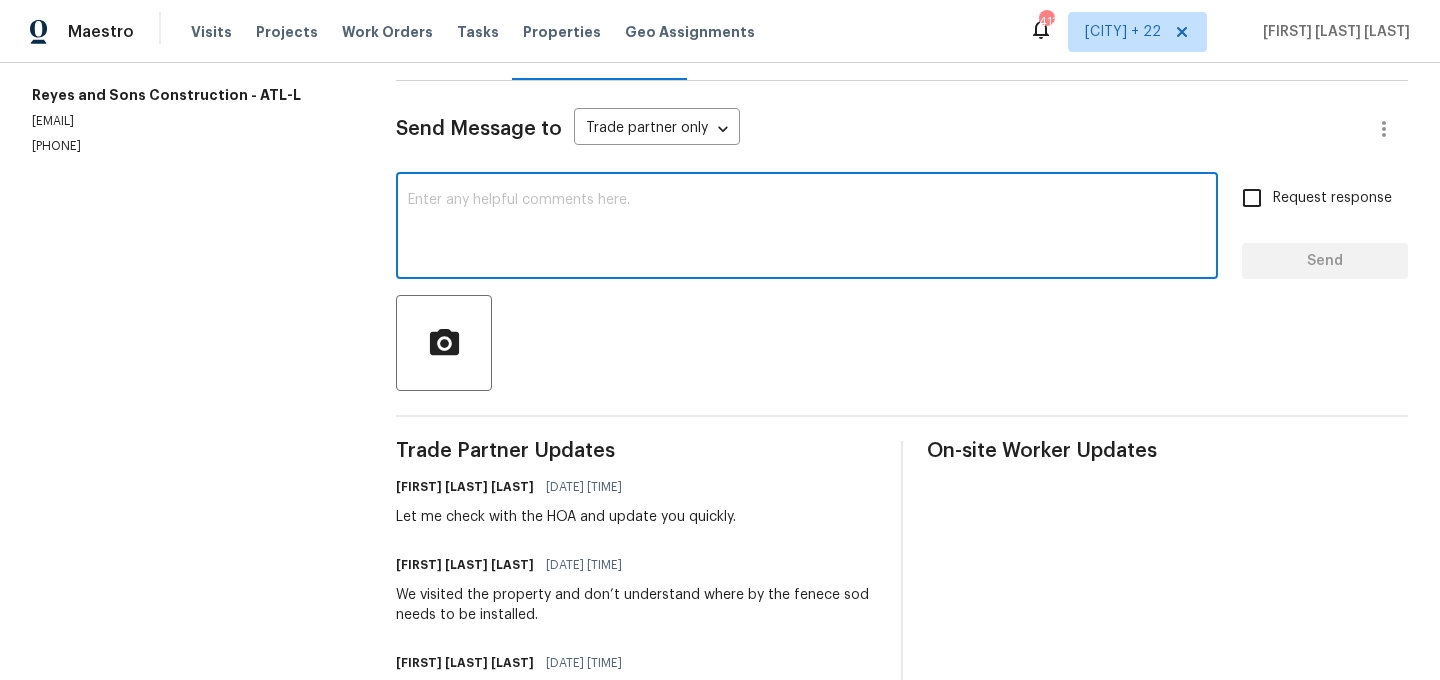scroll, scrollTop: 285, scrollLeft: 0, axis: vertical 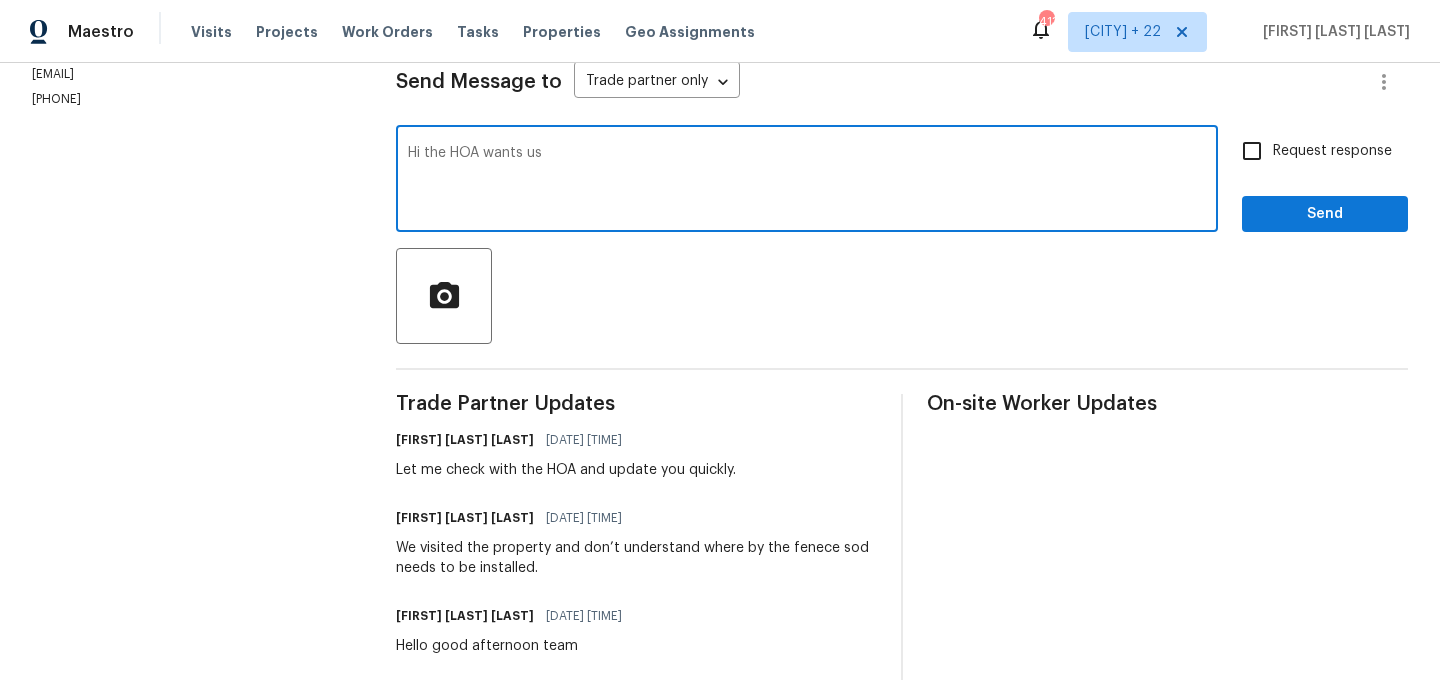 paste on "ead sod in the yard around the tree and fence." 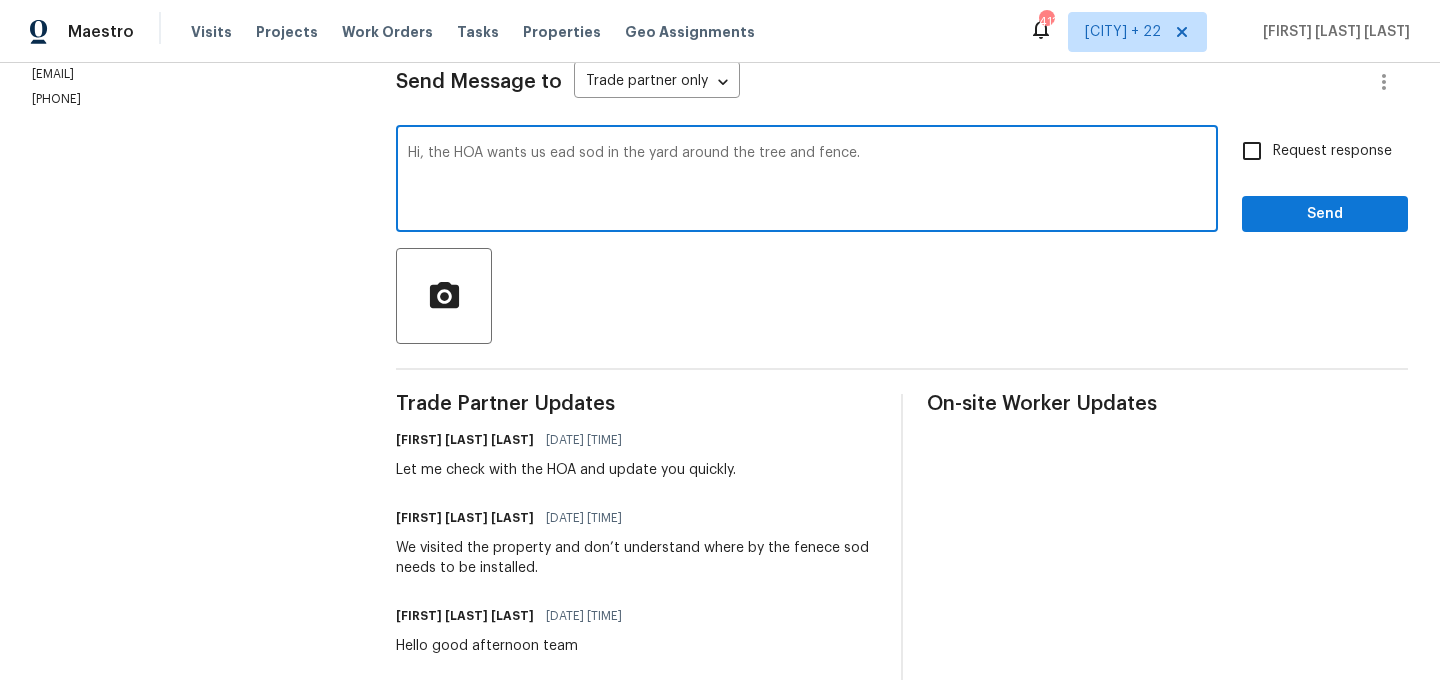 click on "Hi, the HOA wants us ead sod in the yard around the tree and fence." at bounding box center (807, 181) 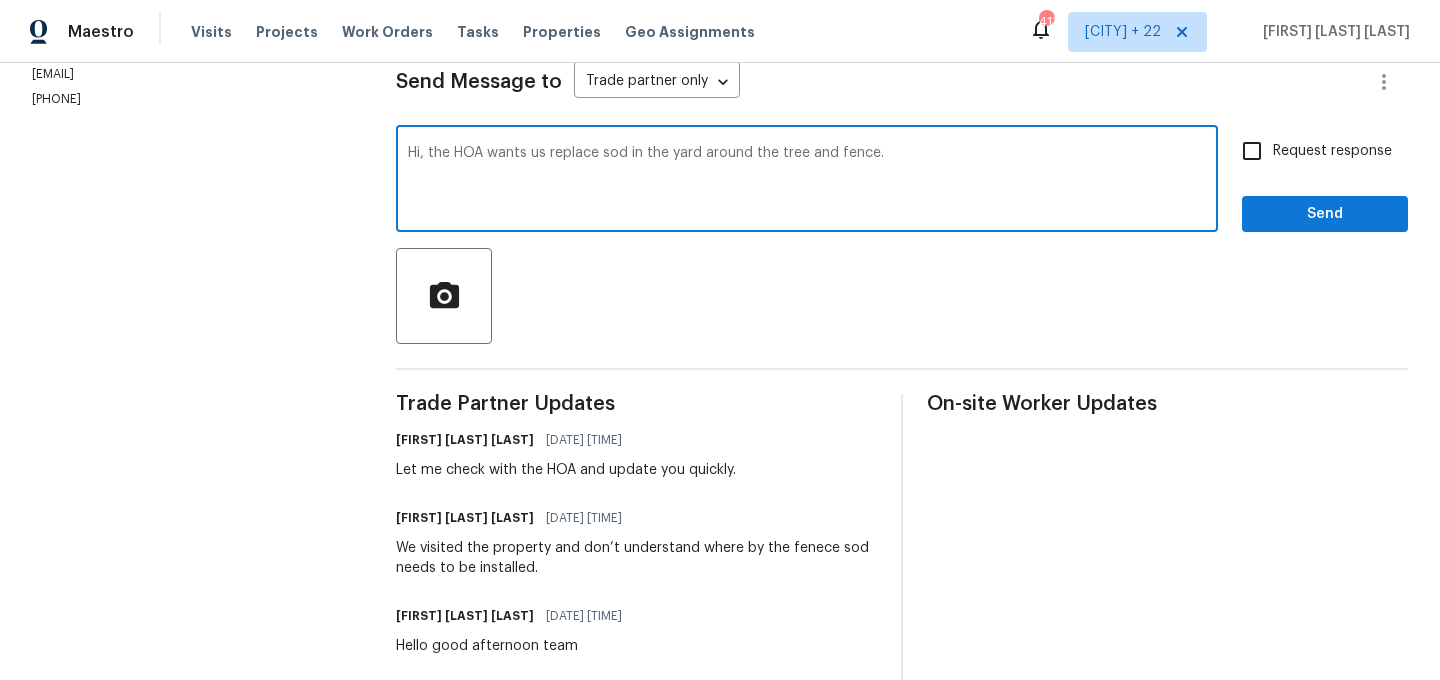 click on "Hi, the HOA wants us replace sod in the yard around the tree and fence." at bounding box center [807, 181] 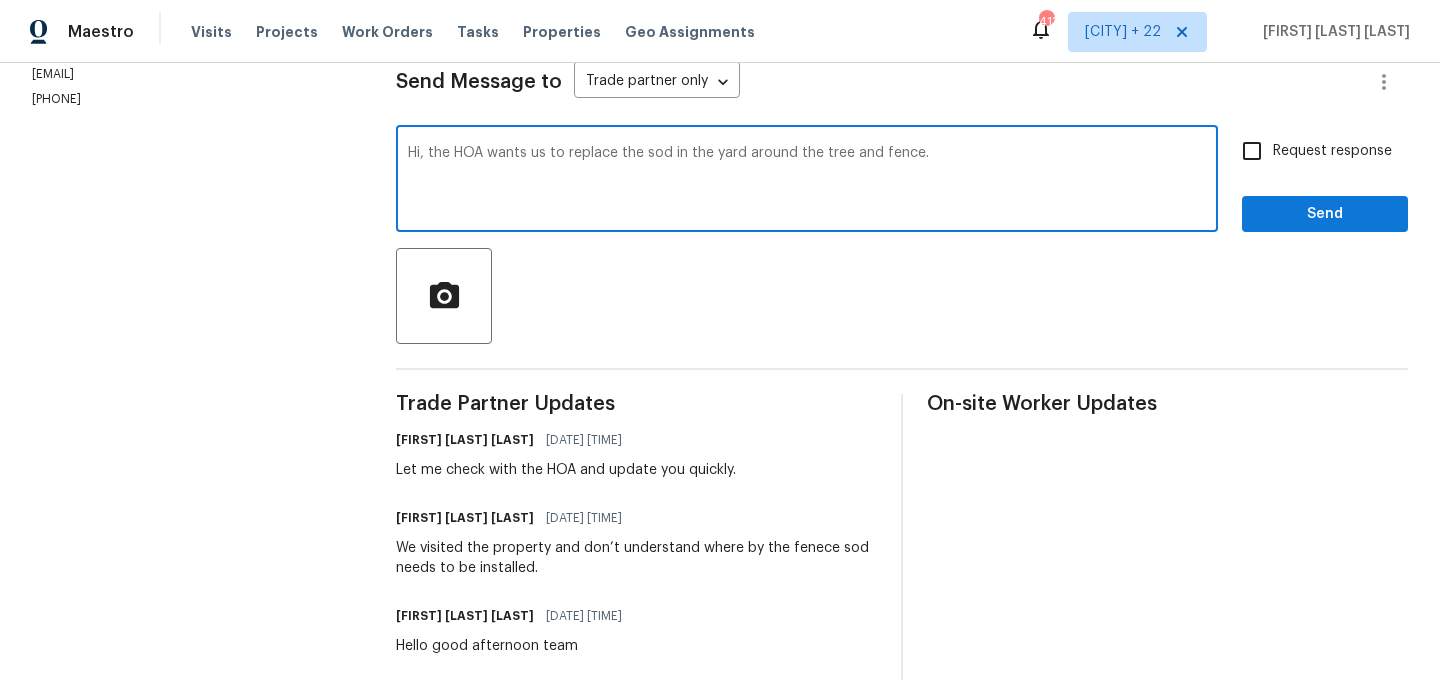 click on "Hi, the HOA wants us to replace the sod in the yard around the tree and fence." at bounding box center [807, 181] 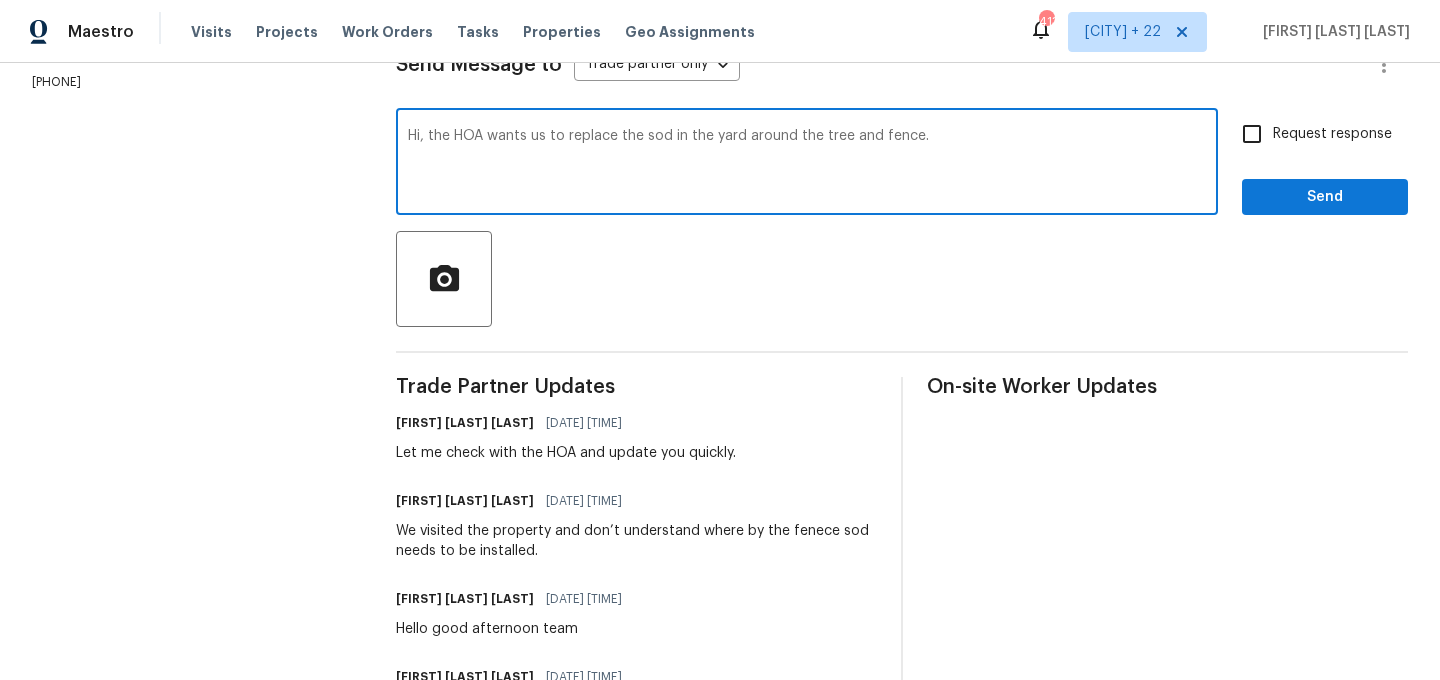 scroll, scrollTop: 308, scrollLeft: 0, axis: vertical 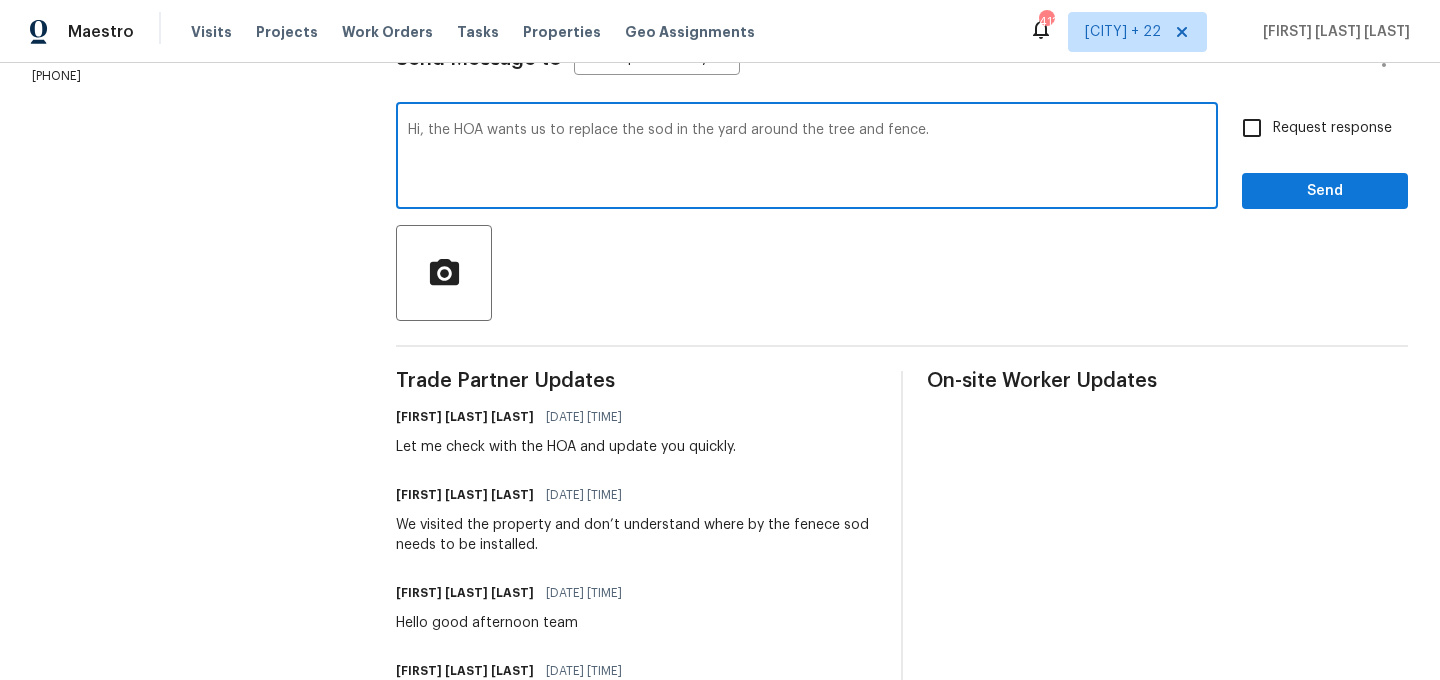 type on "Hi, the HOA wants us to replace the sod in the yard around the tree and fence." 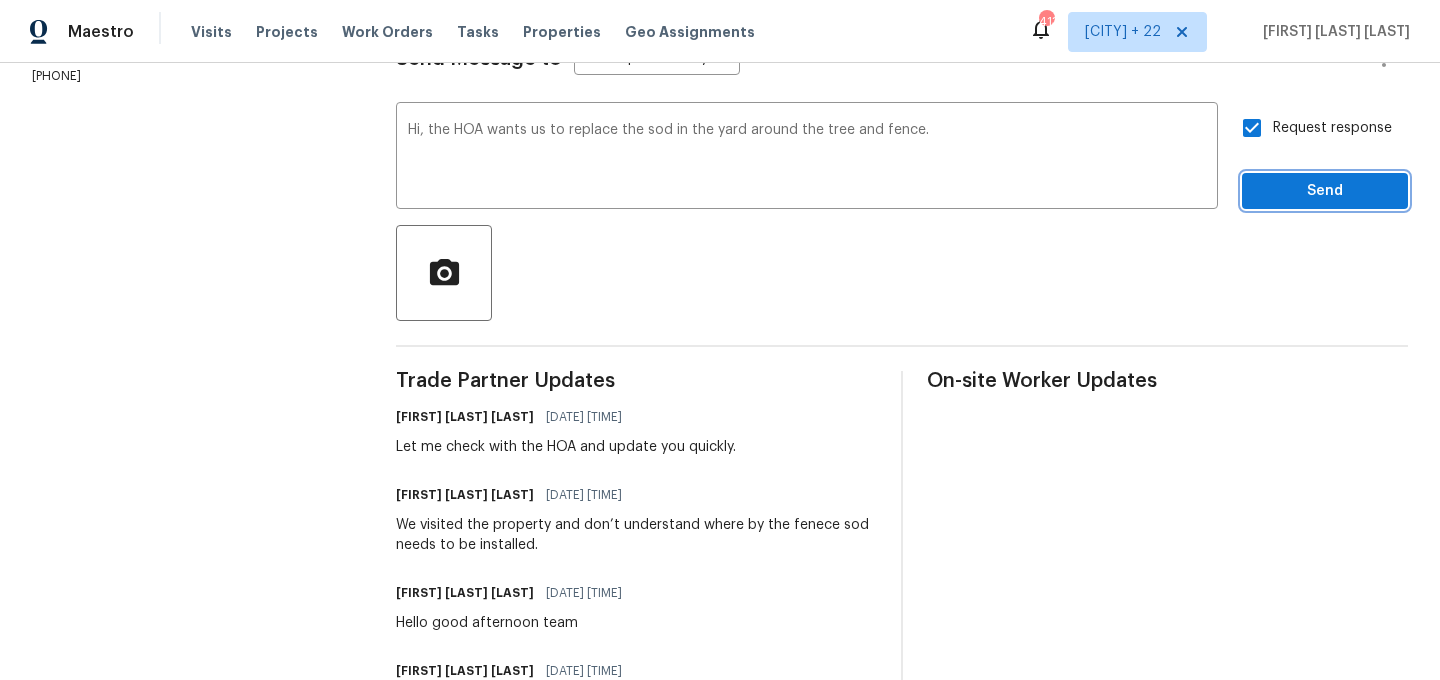 click on "Send" at bounding box center [1325, 191] 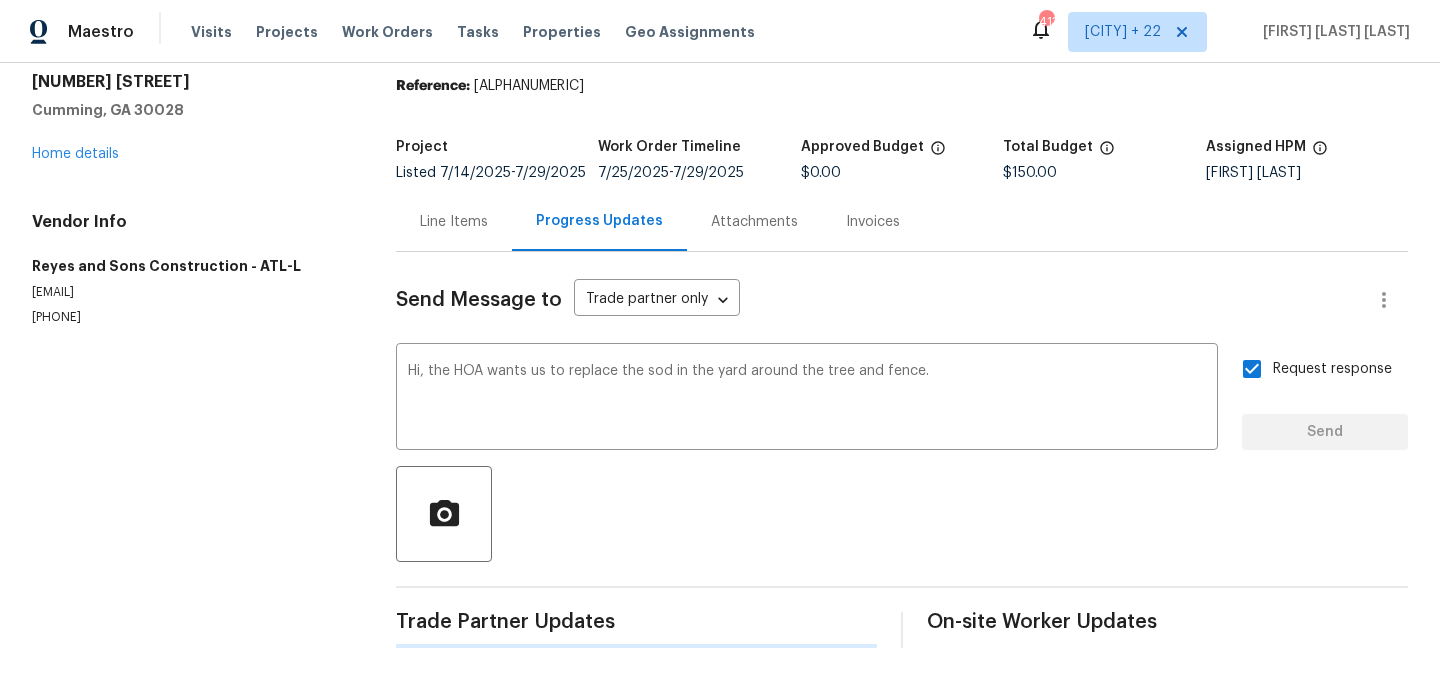 type 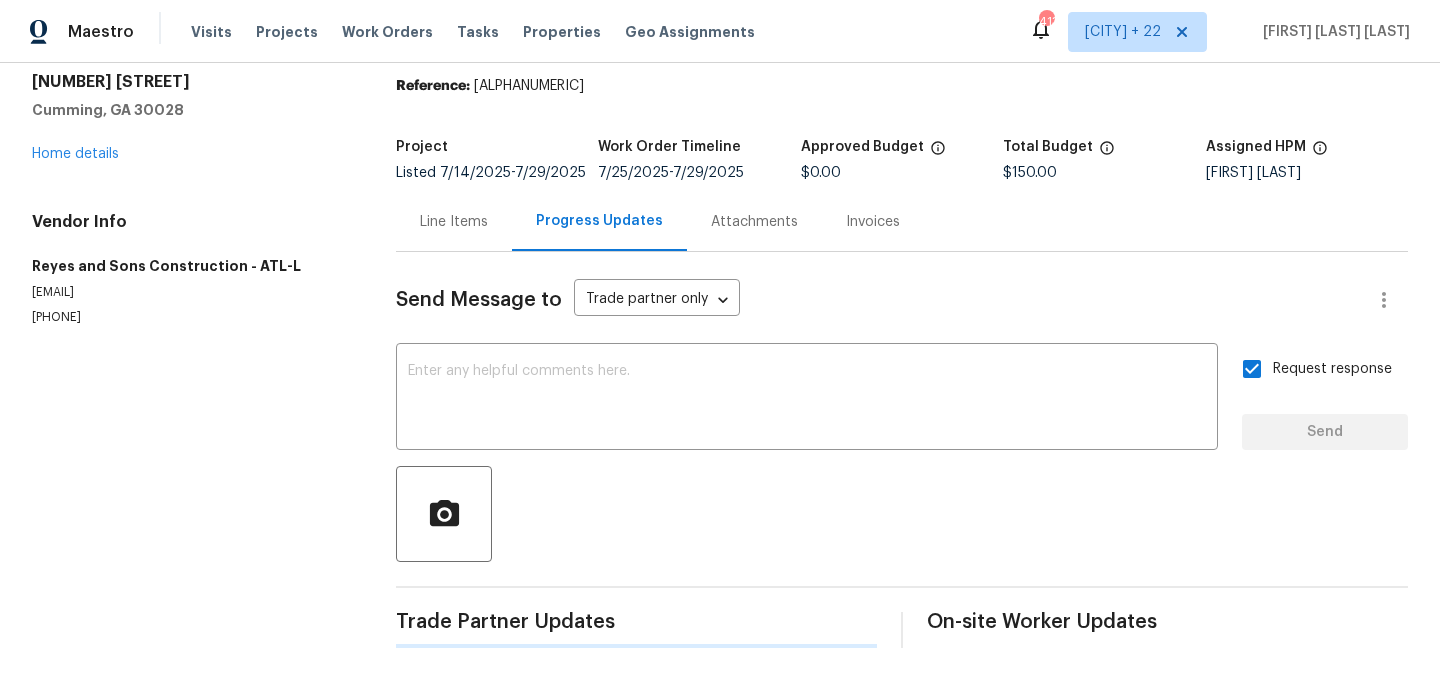 scroll, scrollTop: 308, scrollLeft: 0, axis: vertical 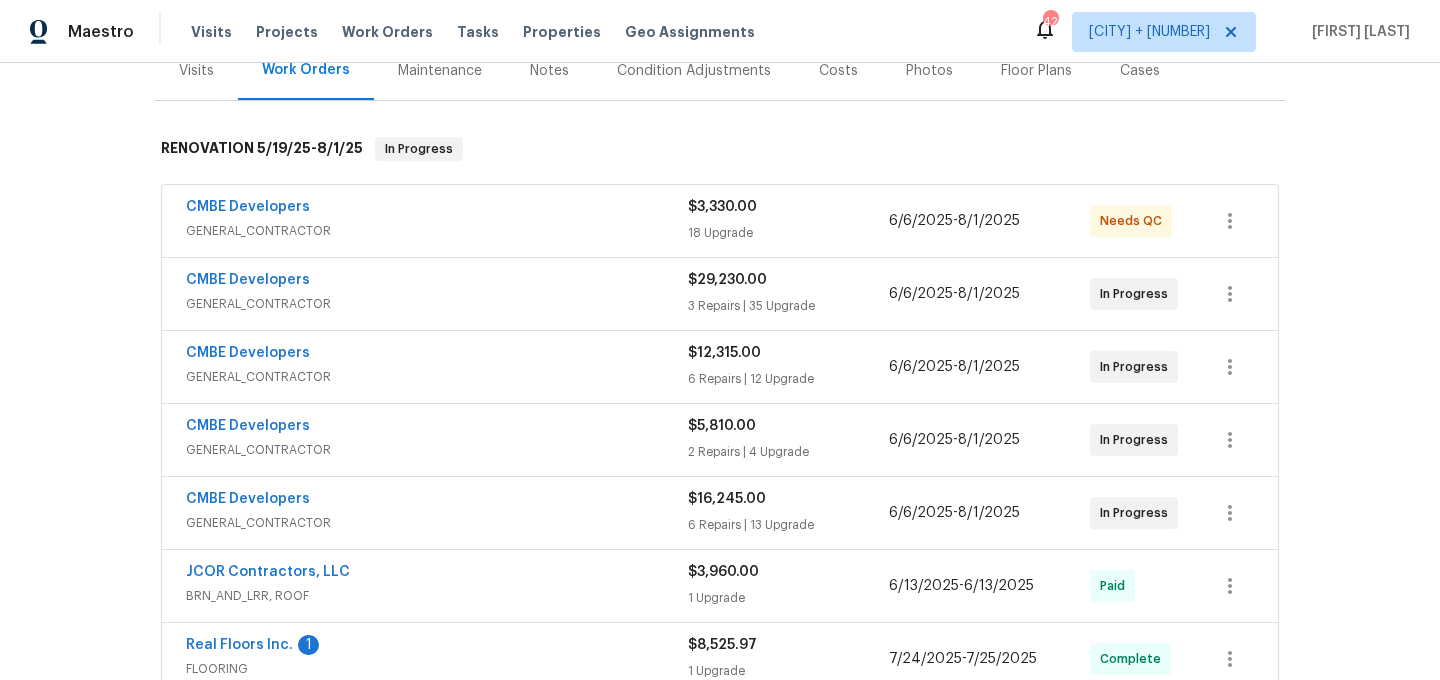 click on "CMBE Developers" at bounding box center (248, 207) 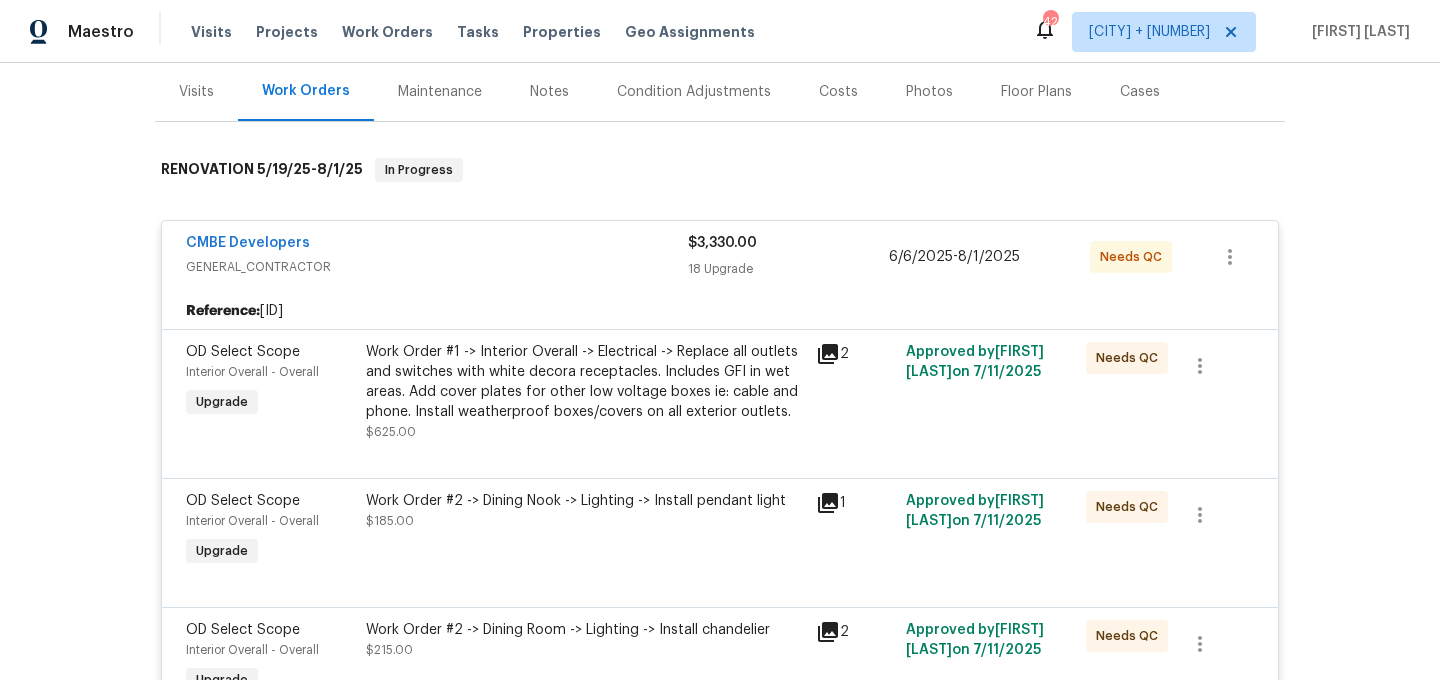 scroll, scrollTop: 0, scrollLeft: 0, axis: both 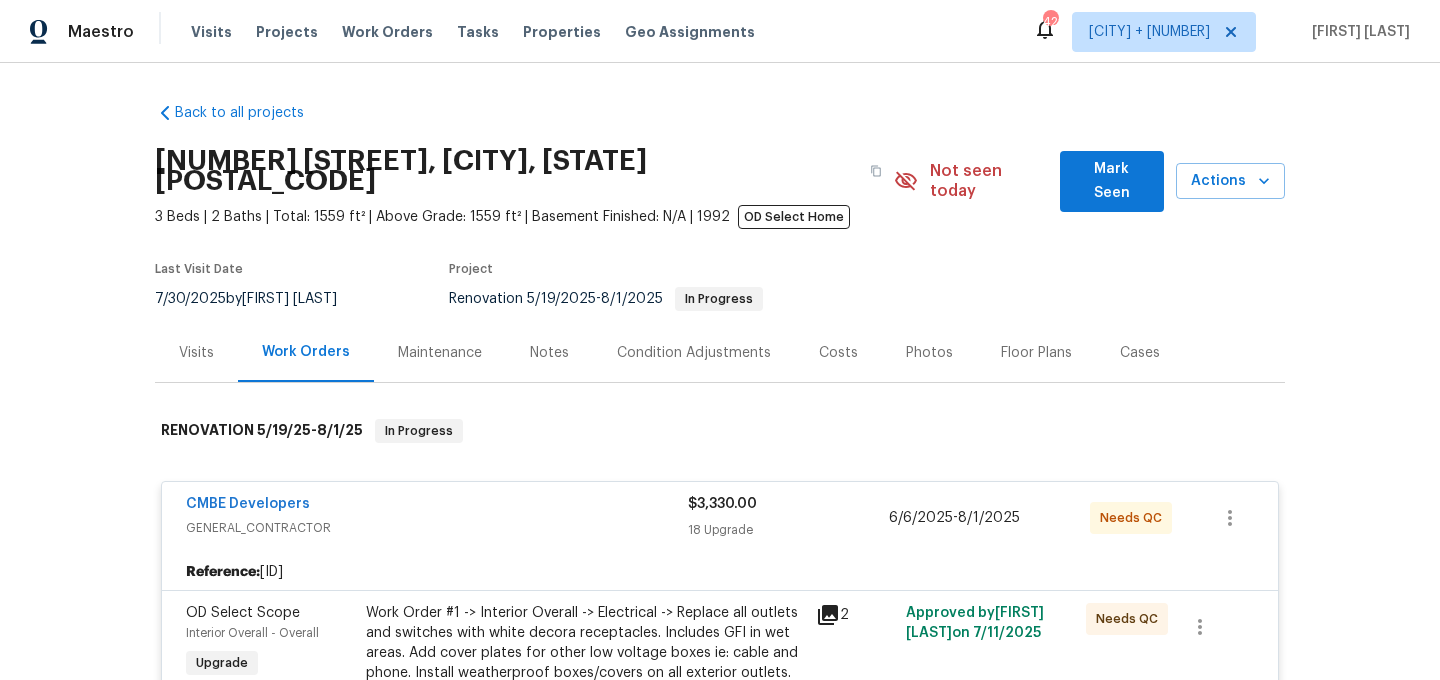 click on "Back to all projects 12785 Meadowbreeze Dr, Wellington, FL 33414 3 Beds | 2 Baths | Total: 1559 ft² | Above Grade: 1559 ft² | Basement Finished: N/A | 1992 OD Select Home Not seen today Mark Seen Actions Last Visit Date 7/30/2025  by  Alex Baquerizo   Project Renovation   5/19/2025  -  8/1/2025 In Progress Visits Work Orders Maintenance Notes Condition Adjustments Costs Photos Floor Plans Cases RENOVATION   5/19/25  -  8/1/25 In Progress CMBE Developers GENERAL_CONTRACTOR $3,330.00 18 Upgrade 6/6/2025  -  8/1/2025 Needs QC Reference:  6VH2BGCPESB83-56a2edd99 OD Select Scope Interior Overall - Overall Upgrade Work Order #1 -> Interior Overall -> Electrical -> Replace all outlets and switches with white decora receptacles. Includes GFI in wet areas.  Add cover plates for other low voltage boxes ie: cable and phone.  Install weatherproof boxes/covers on all exterior outlets. $625.00   2 Approved by  Elsa Frieri  on   7/11/2025 Needs QC OD Select Scope Interior Overall - Overall Upgrade $185.00   1 Approved by" at bounding box center [720, 1911] 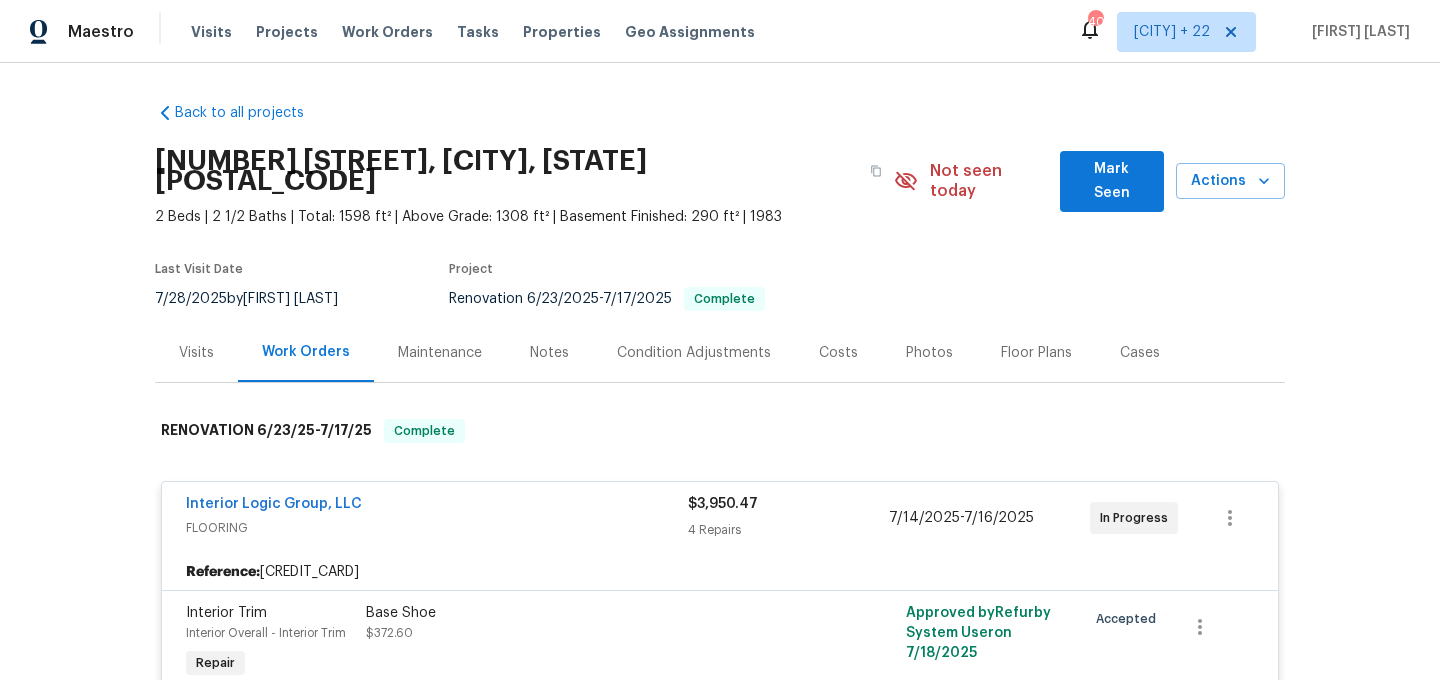 scroll, scrollTop: 0, scrollLeft: 0, axis: both 